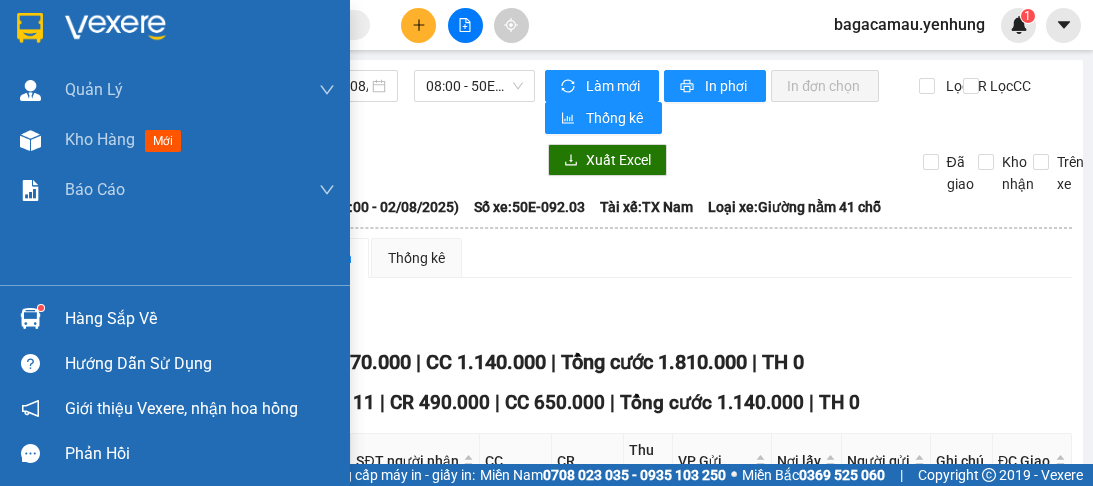 scroll, scrollTop: 0, scrollLeft: 0, axis: both 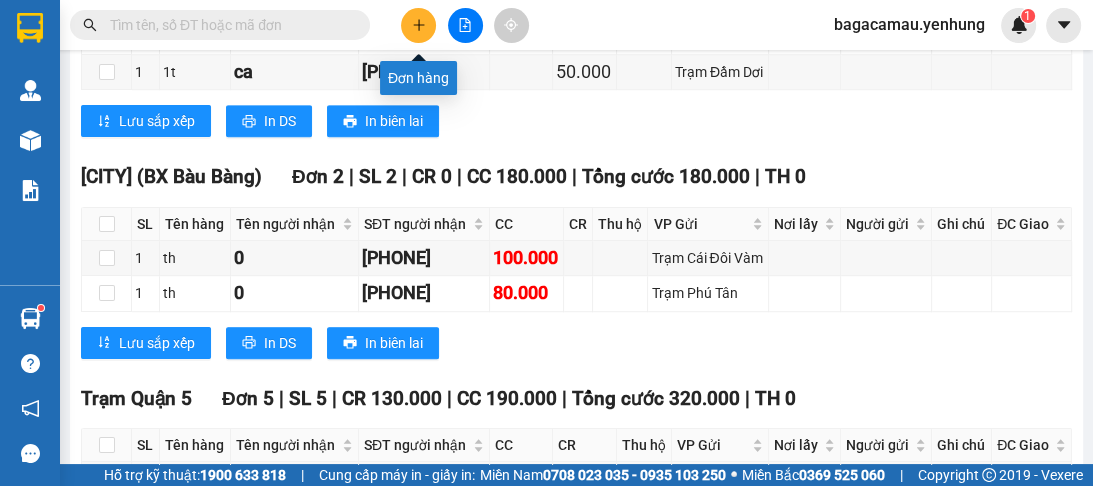 click 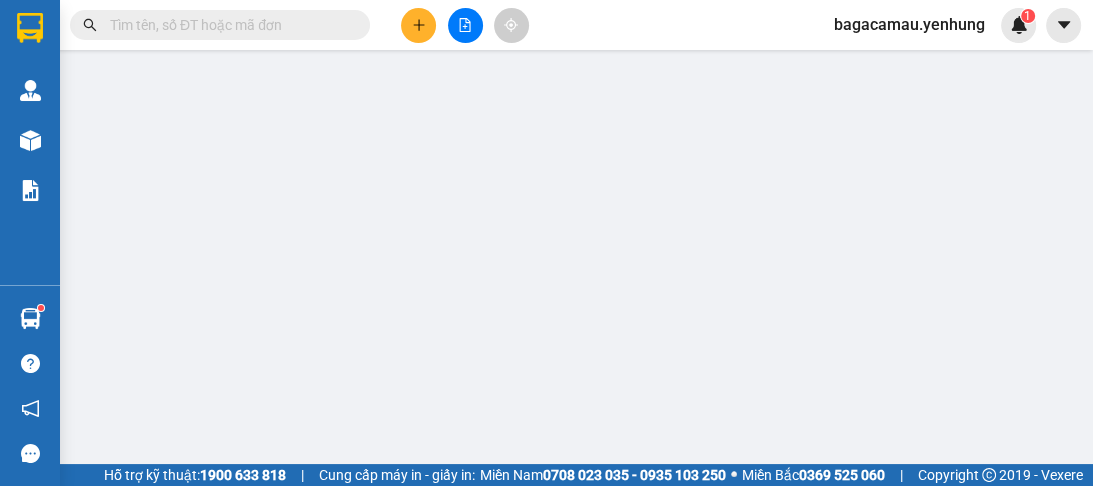 scroll, scrollTop: 0, scrollLeft: 0, axis: both 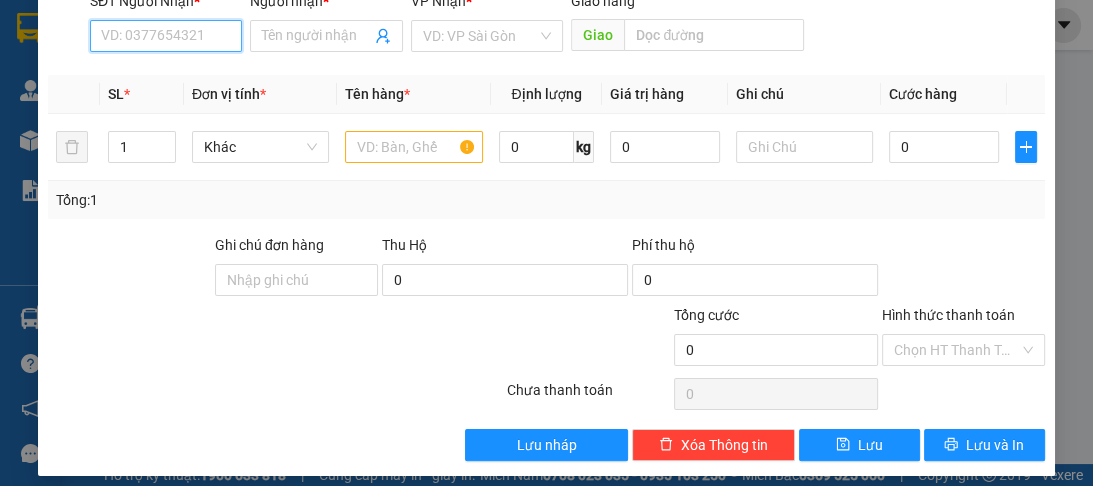 click on "SĐT Người Nhận  *" at bounding box center (166, 36) 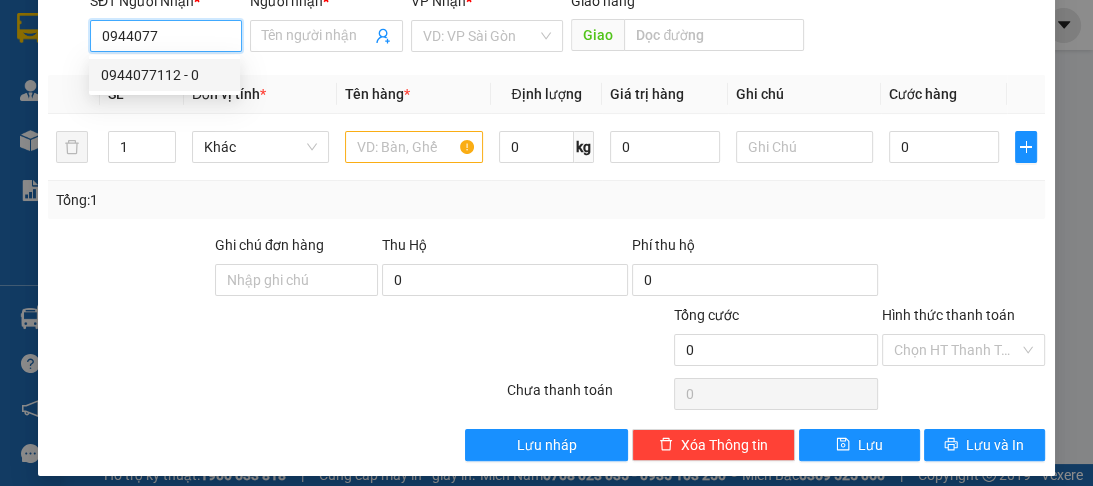 click on "0944077112 - 0" at bounding box center [164, 75] 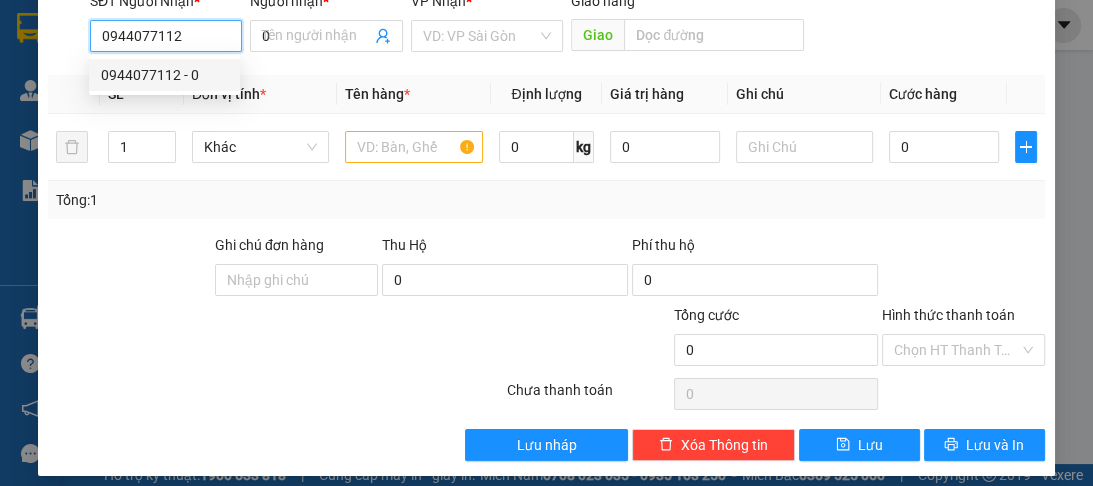 type on "130.000" 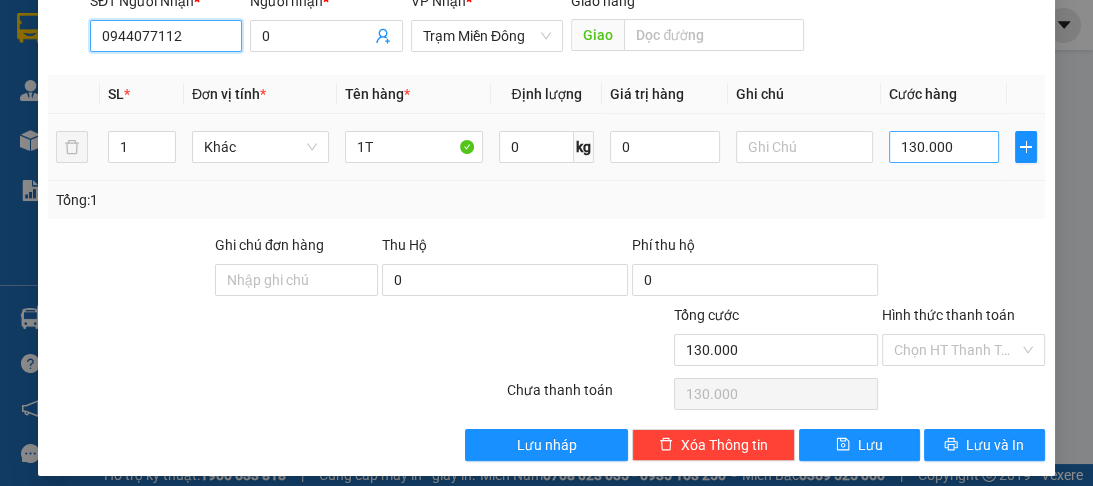 type on "0944077112" 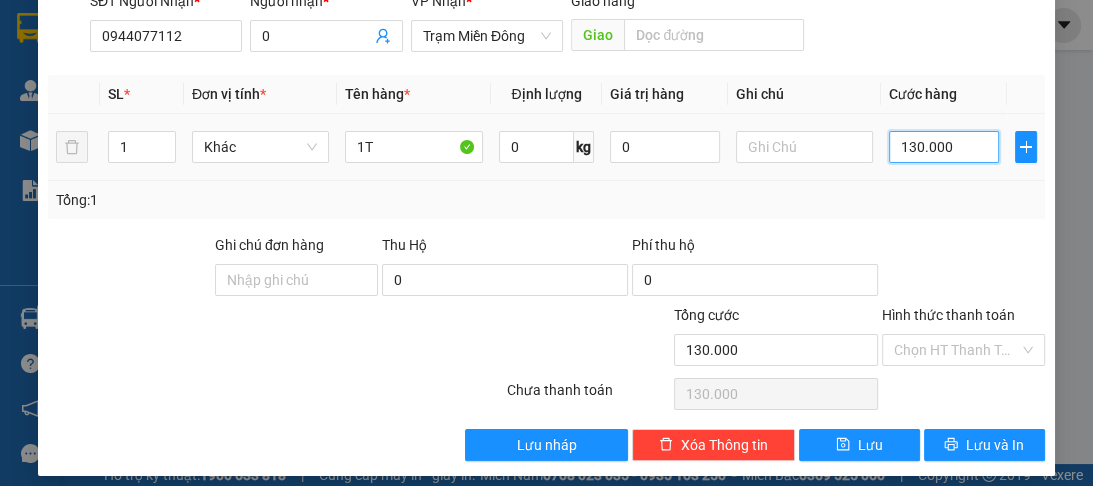 click on "130.000" at bounding box center [944, 147] 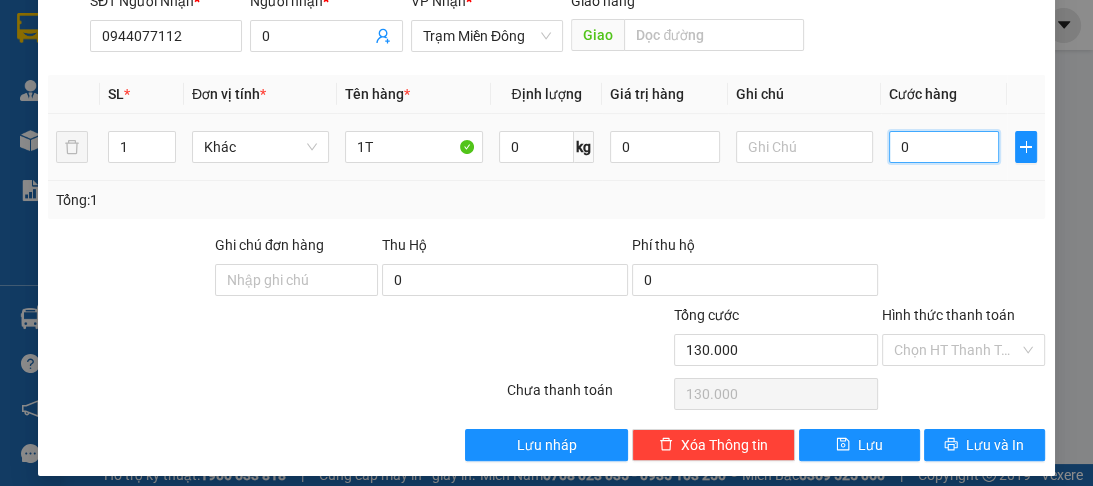 type on "0" 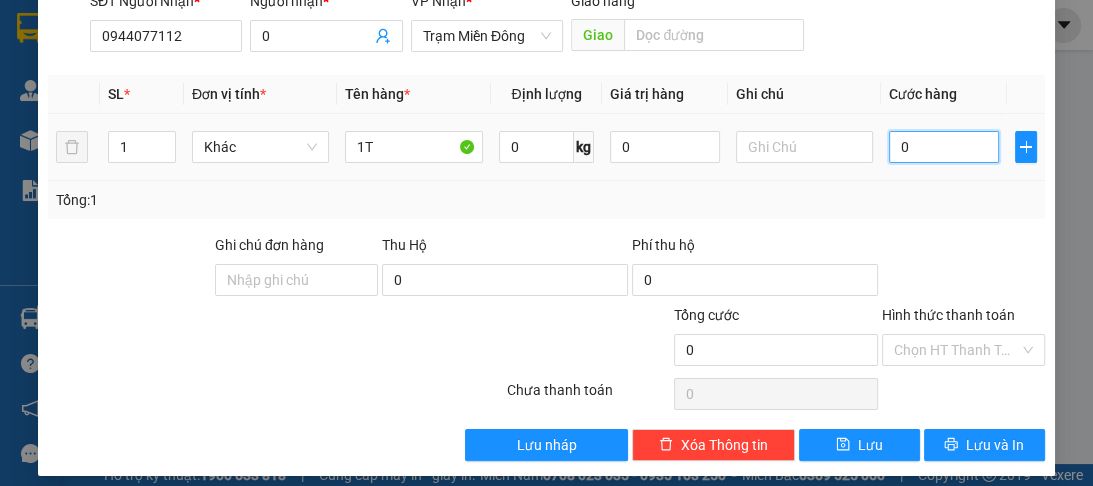 type on "0" 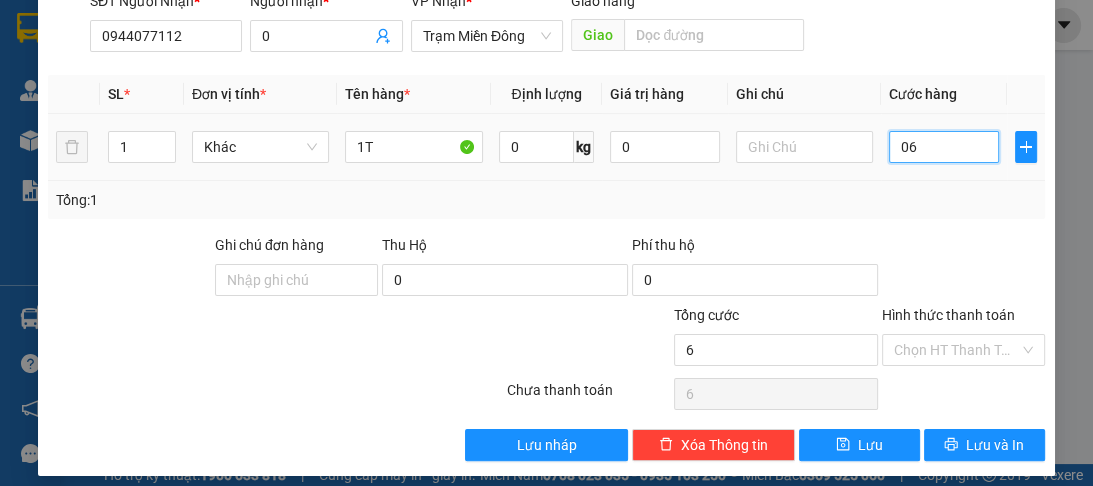 type on "060" 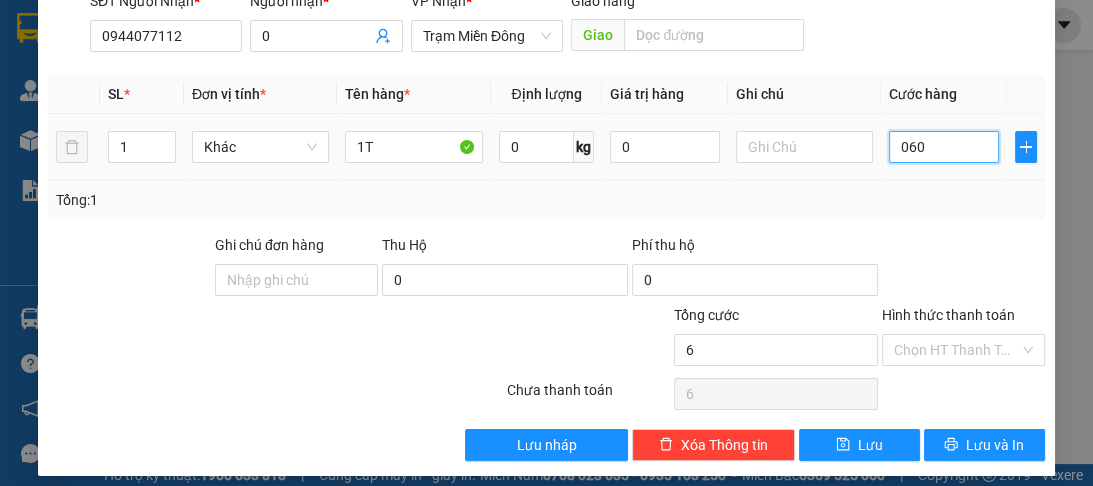type on "60" 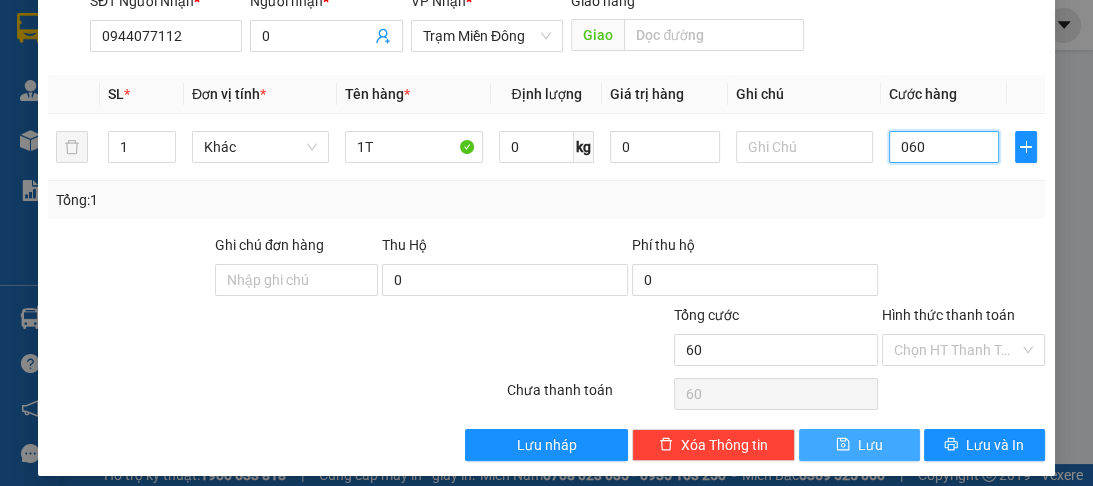 type on "060" 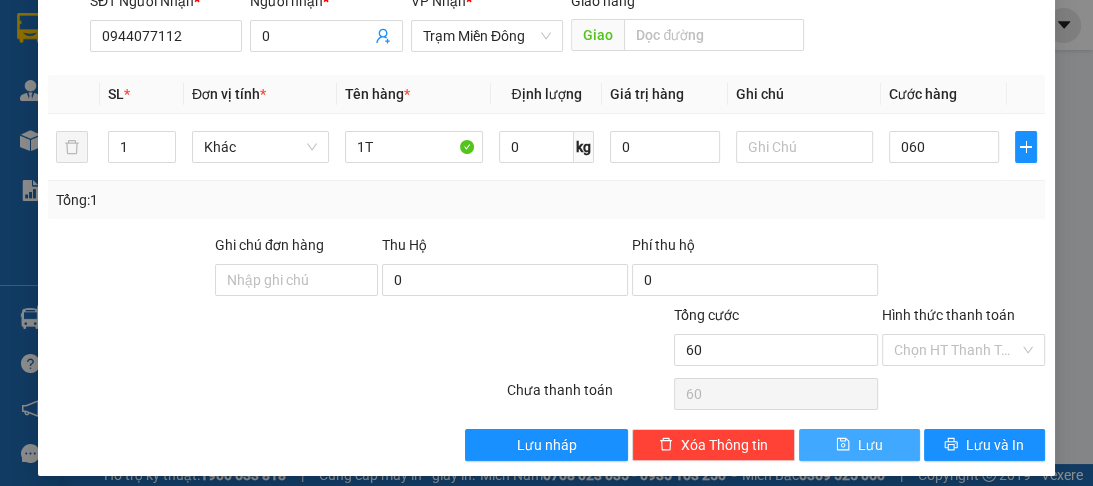 type on "60.000" 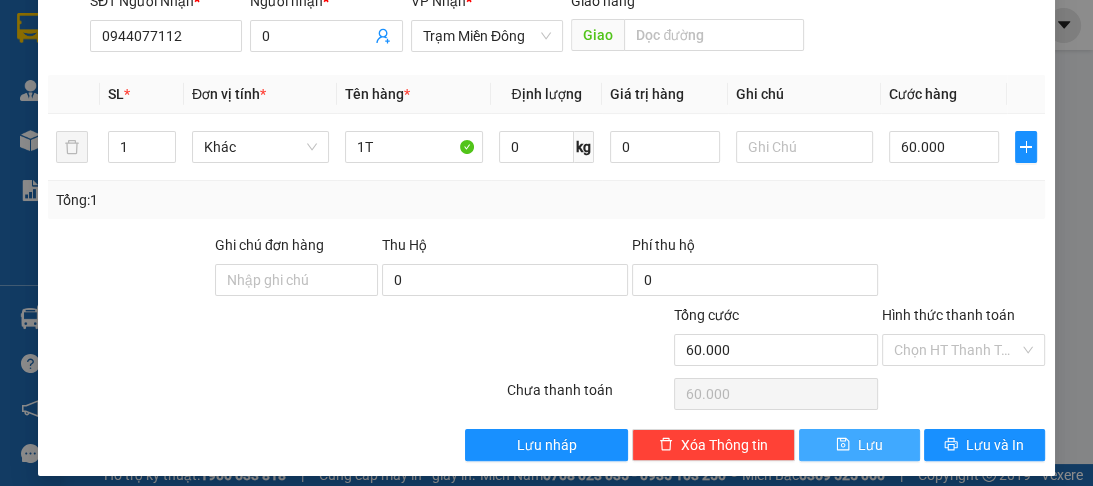 click on "Lưu" at bounding box center (859, 445) 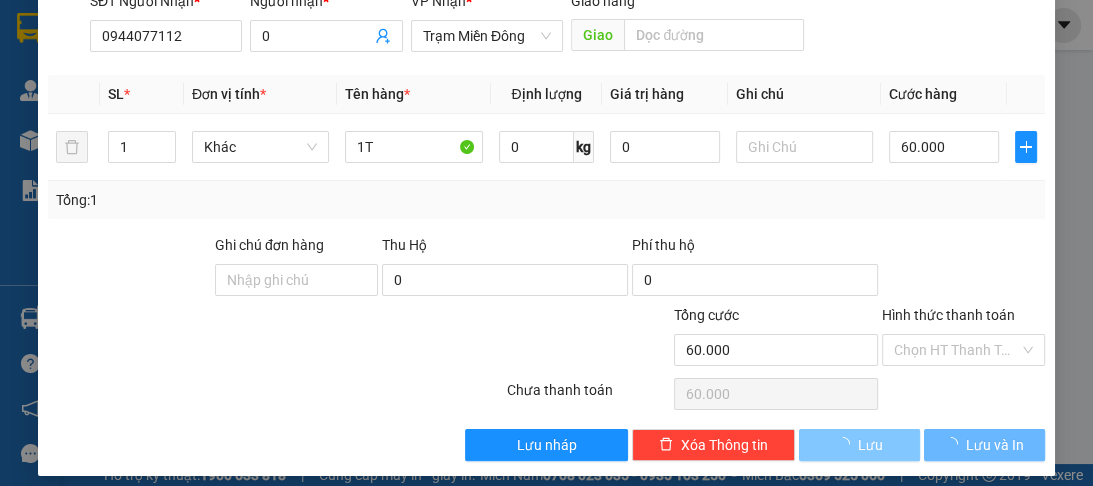 type 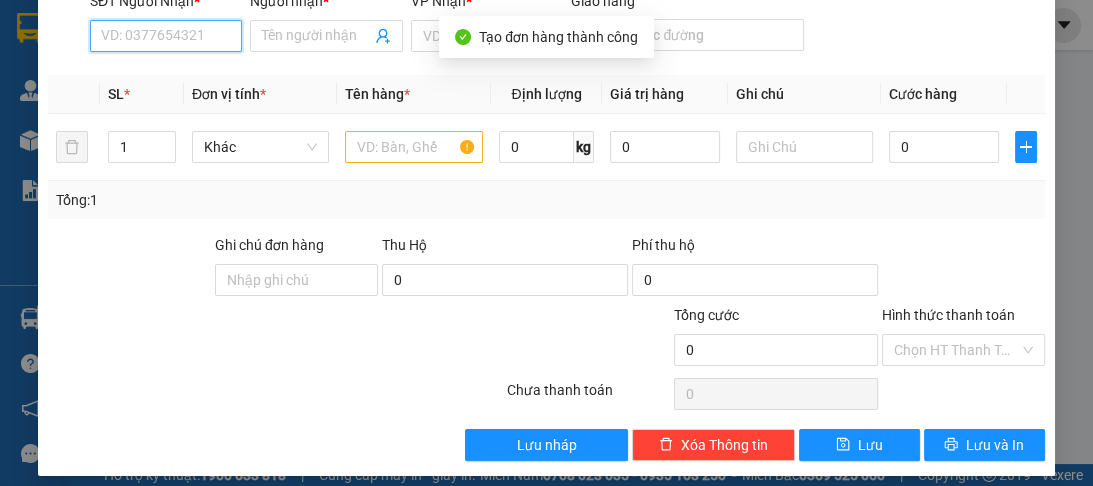 click on "SĐT Người Nhận  *" at bounding box center (166, 36) 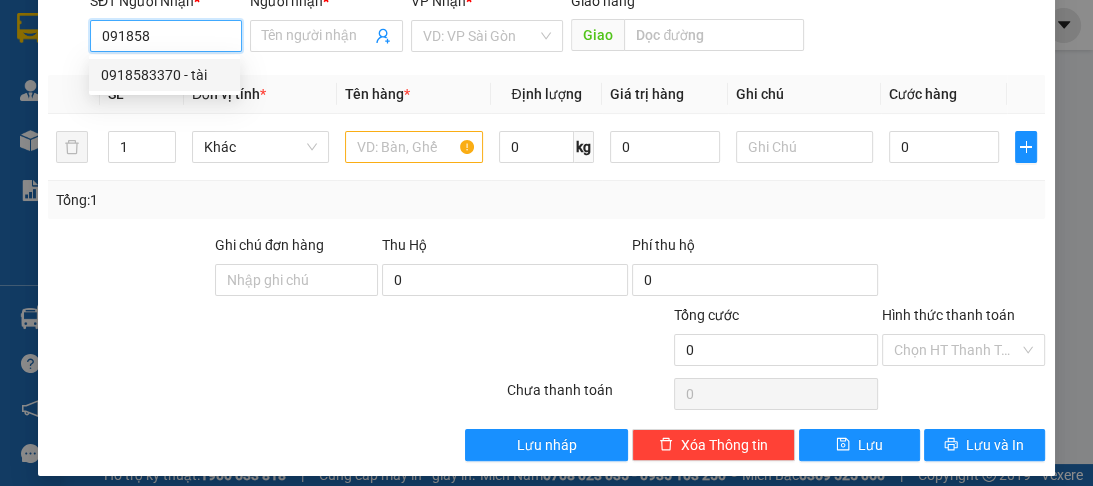 click on "0918583370 - tài" at bounding box center [164, 75] 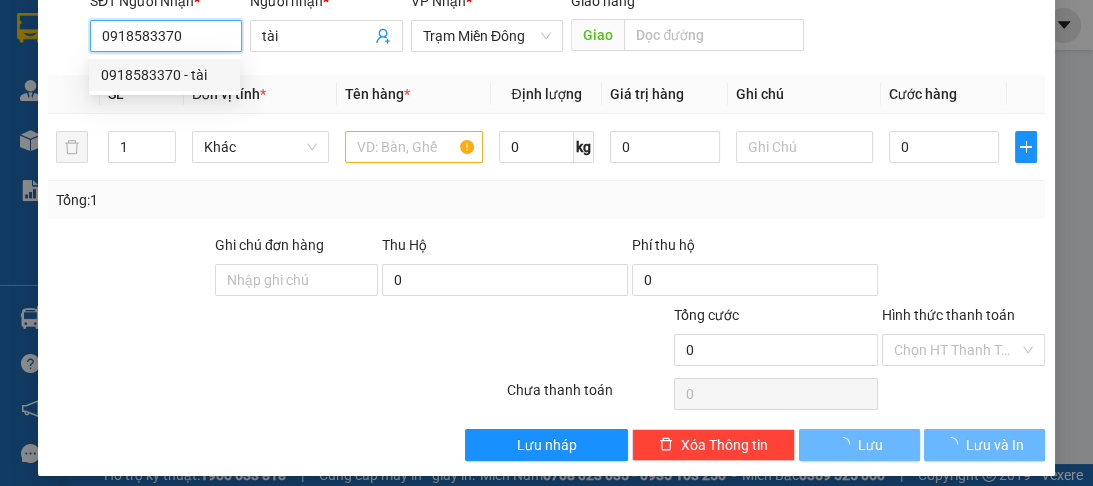 type on "120.000" 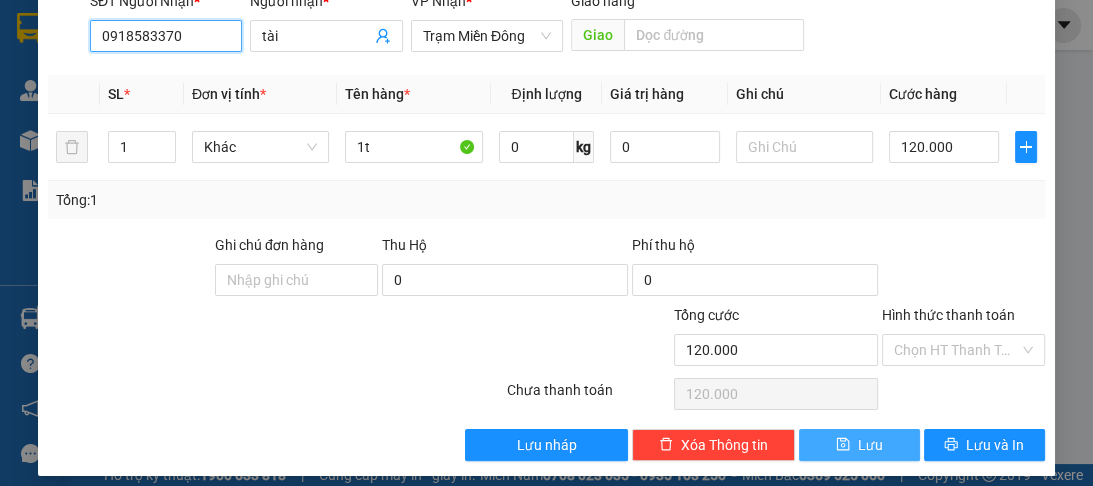 type on "0918583370" 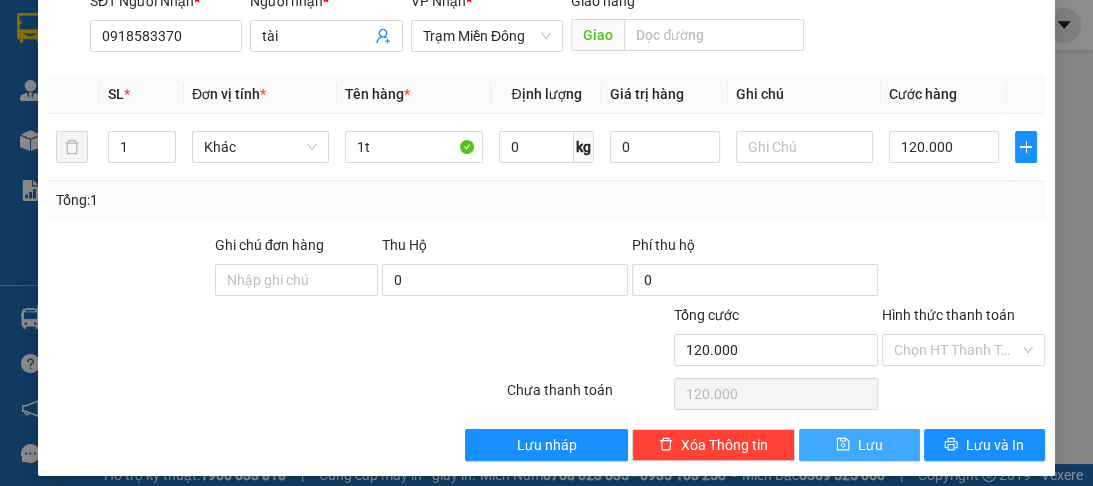 click on "Lưu" at bounding box center [859, 445] 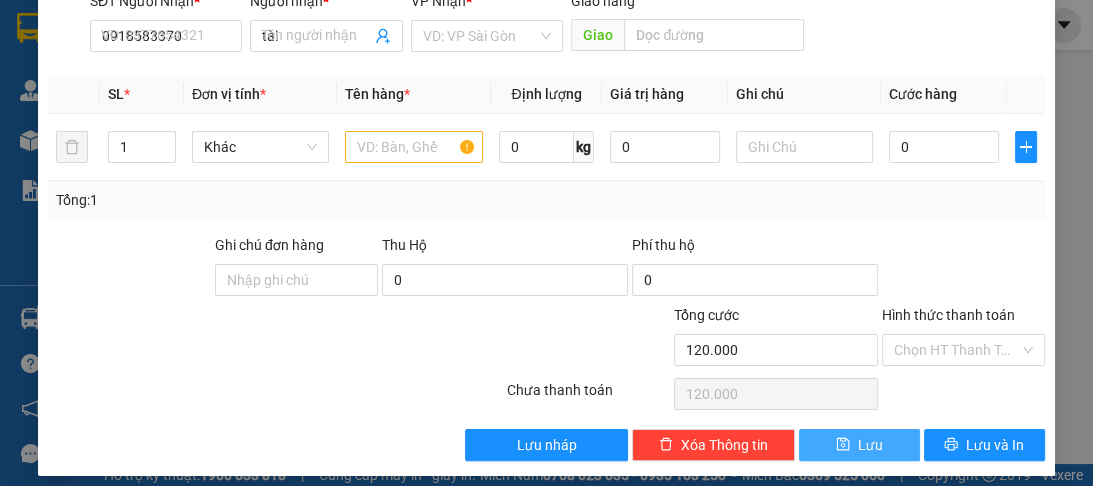 type 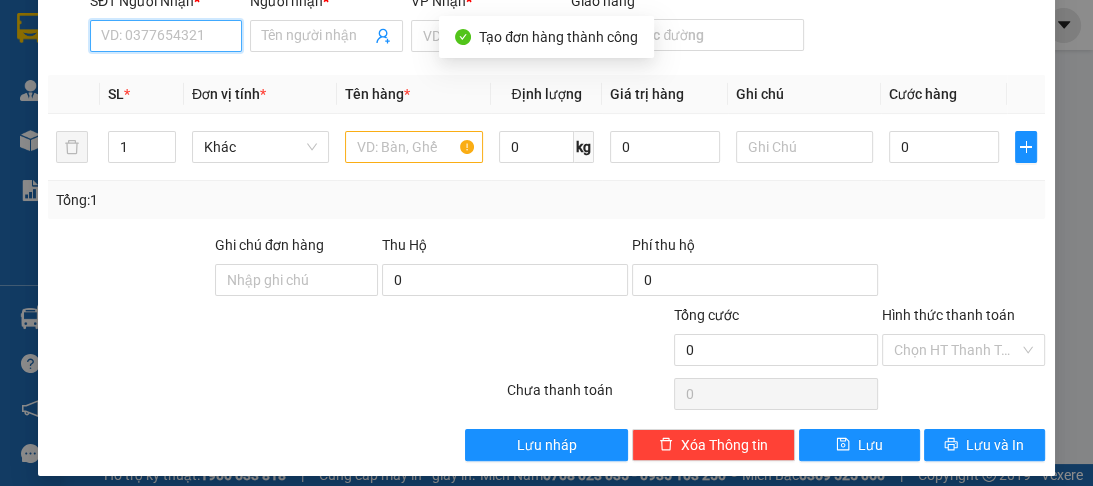 click on "SĐT Người Nhận  *" at bounding box center [166, 36] 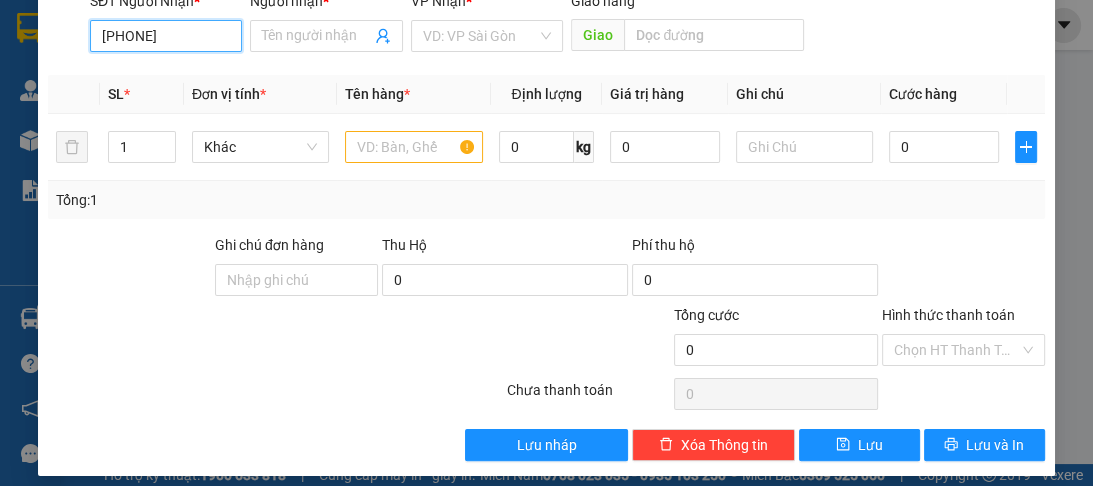 type on "[PHONE]" 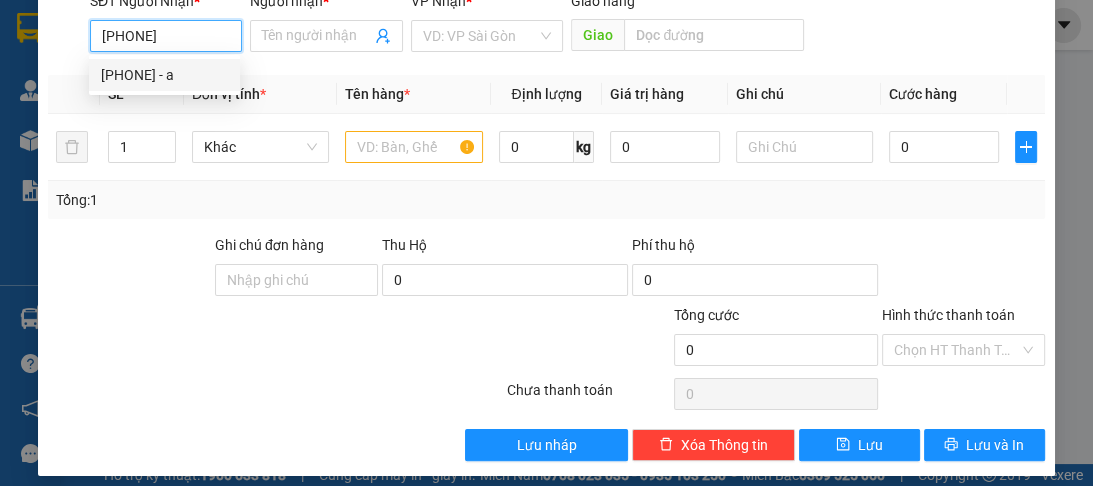 click on "[PHONE] - a" at bounding box center [164, 75] 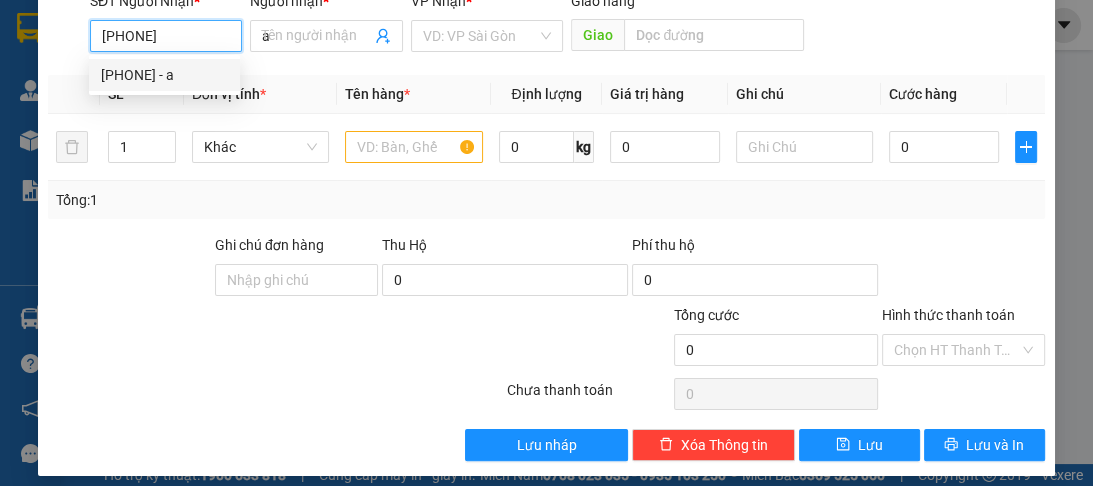 type on "100.000" 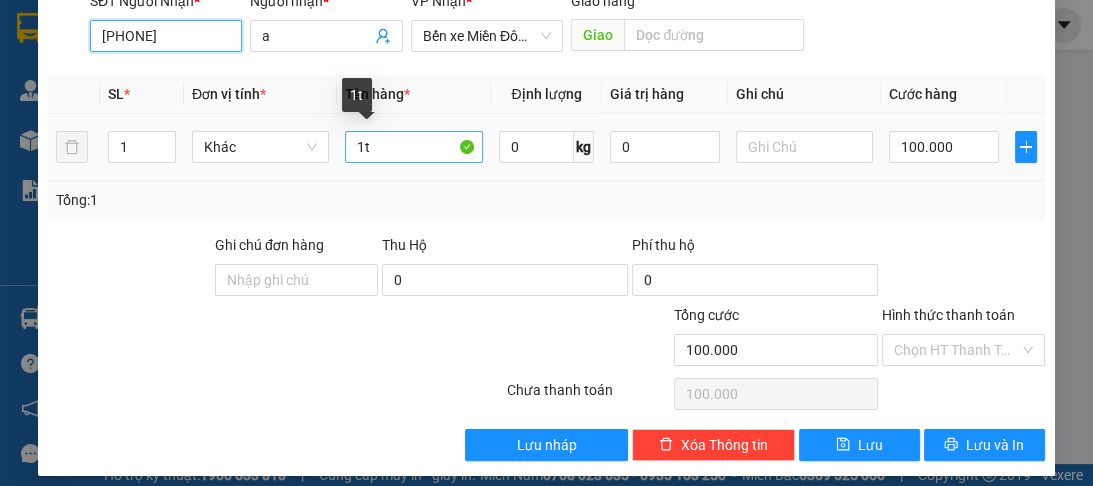 type on "[PHONE]" 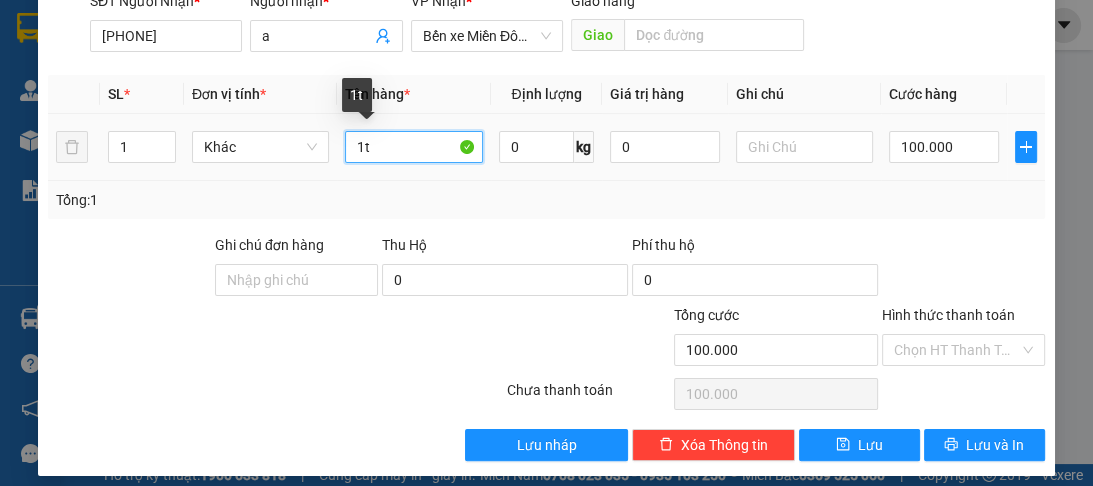 click on "1t" at bounding box center [413, 147] 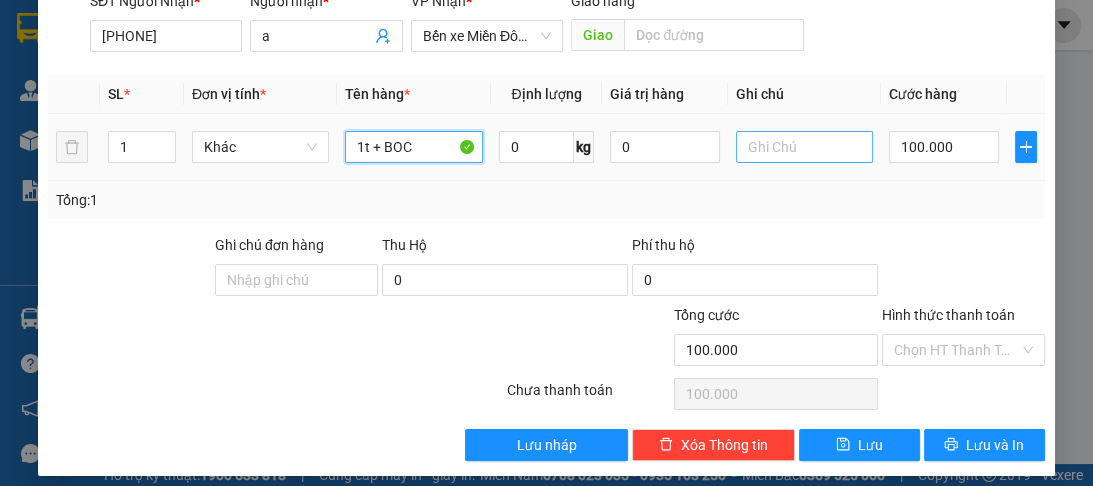 type on "1t + BOC" 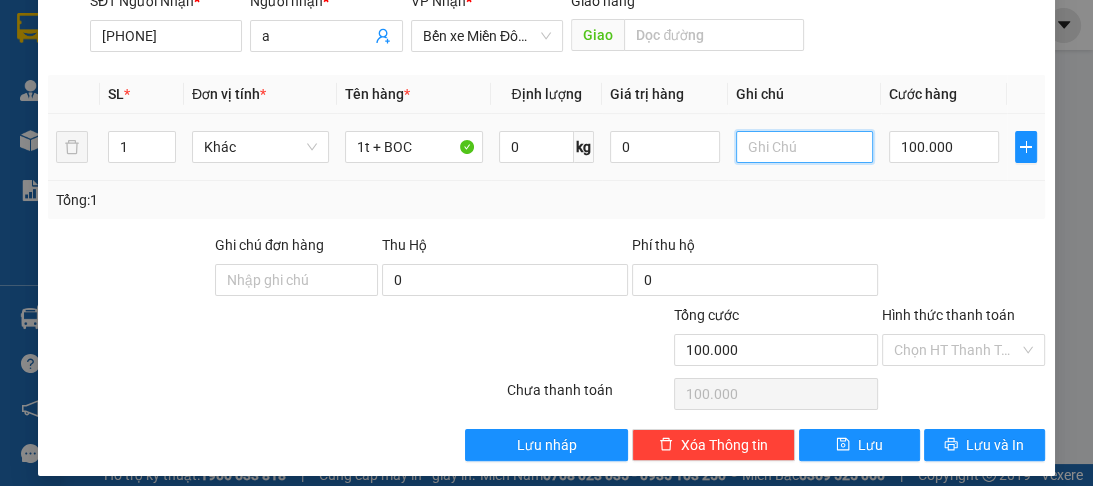 click at bounding box center (804, 147) 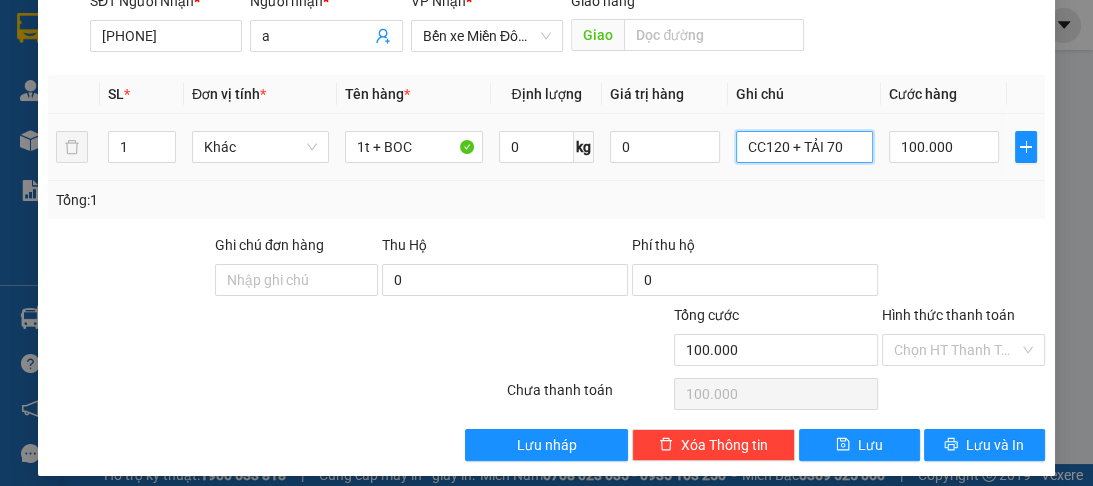 type on "CC120 + TẢI 70" 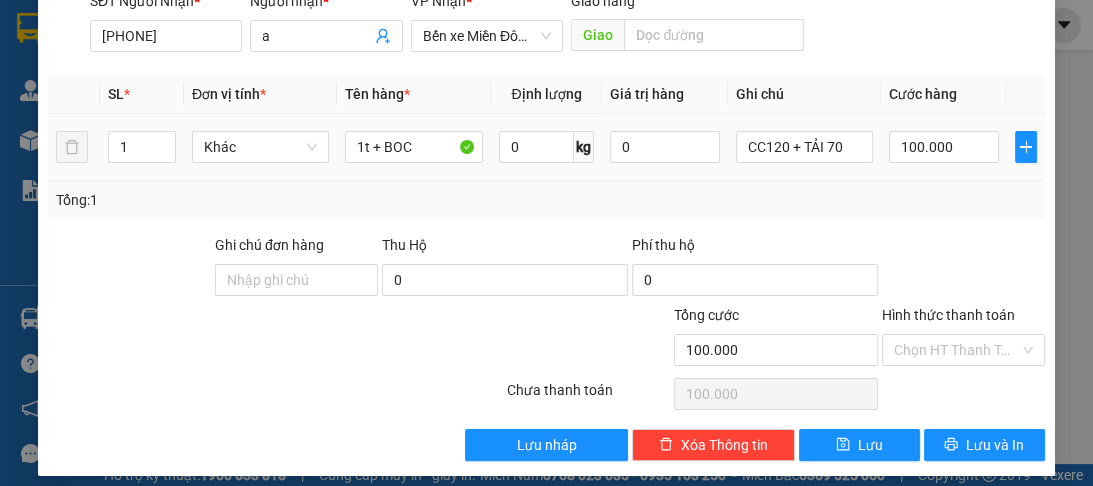 click on "100.000" at bounding box center (944, 147) 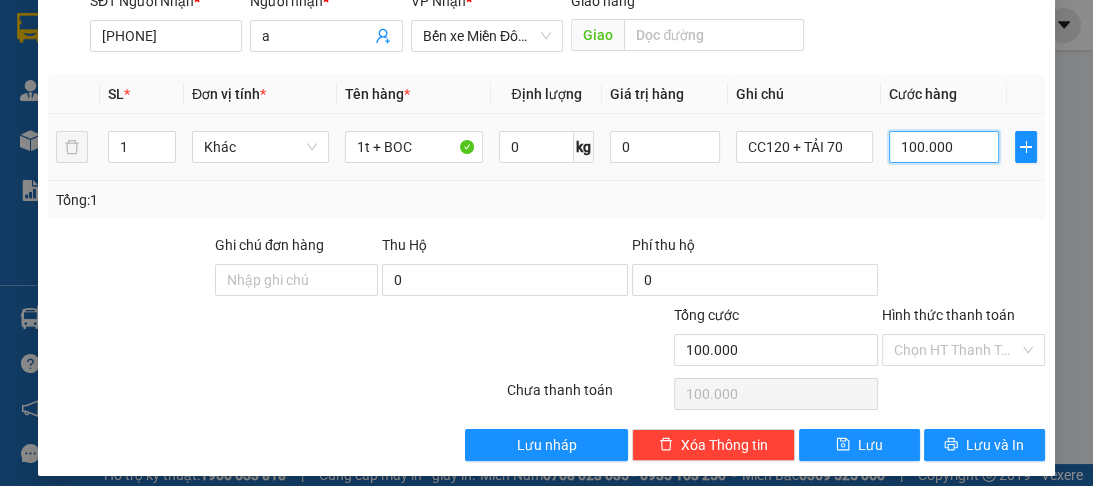 click on "100.000" at bounding box center (944, 147) 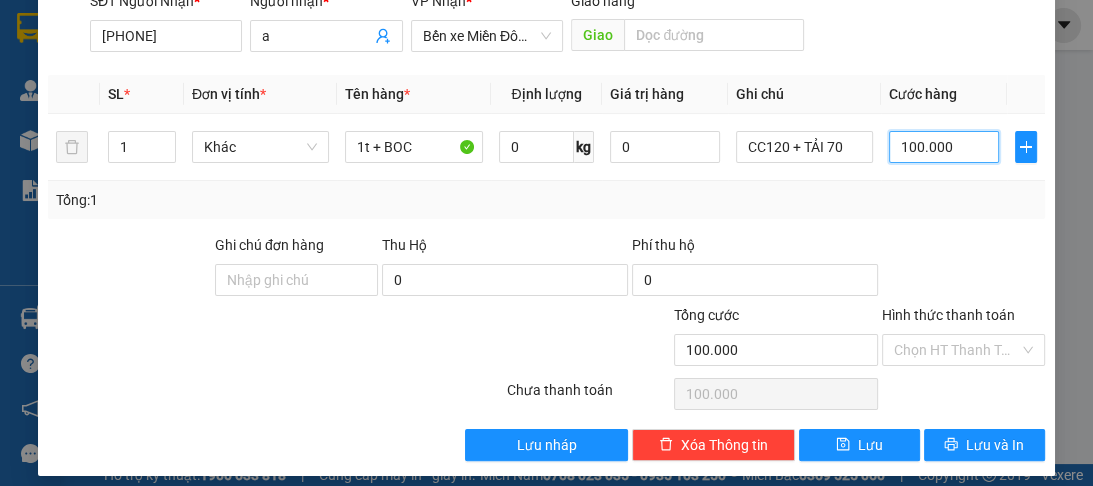 type on "0" 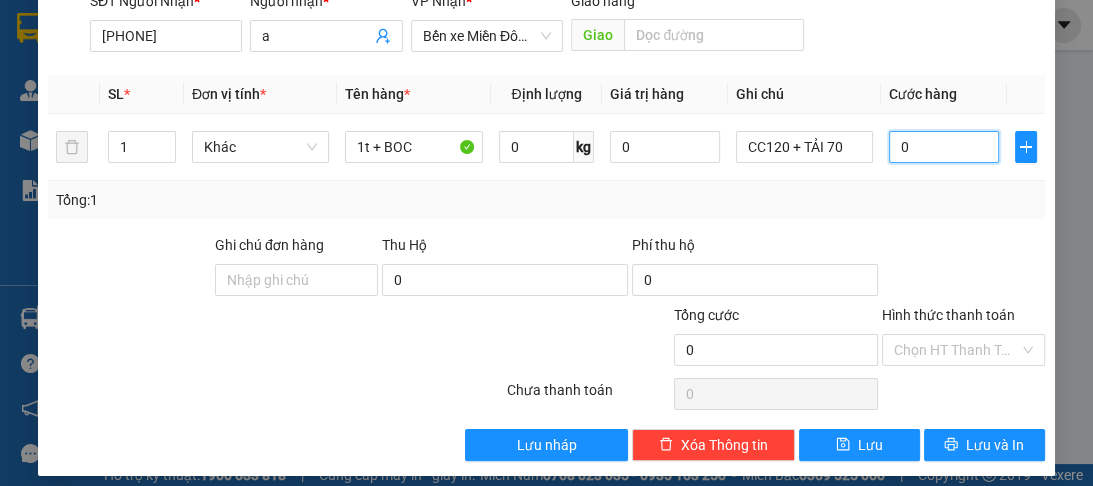 type on "0" 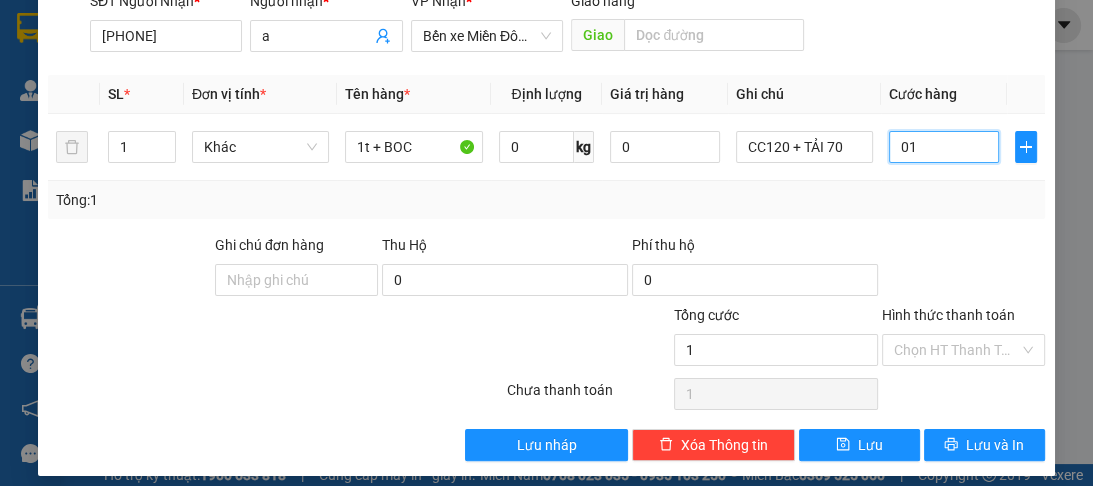 type on "19" 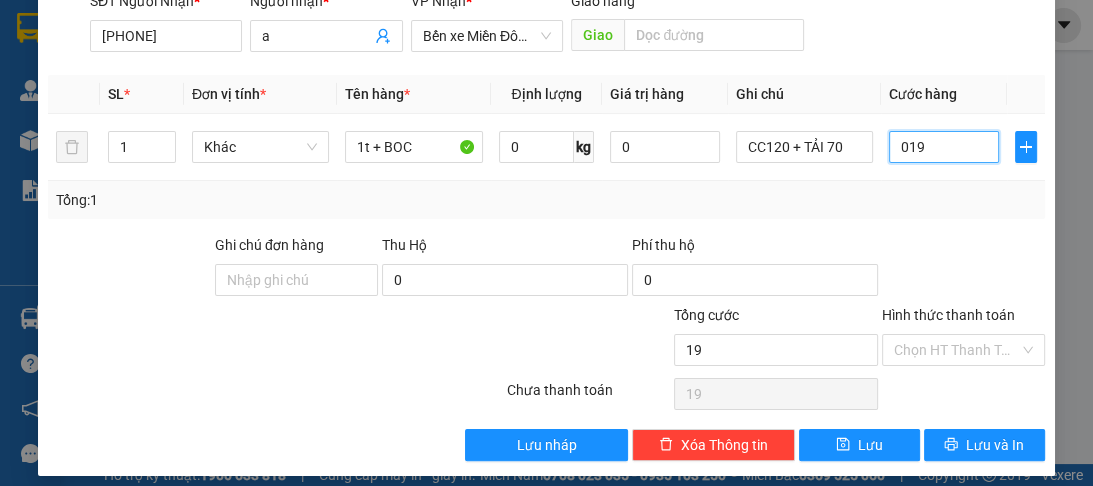 type on "190" 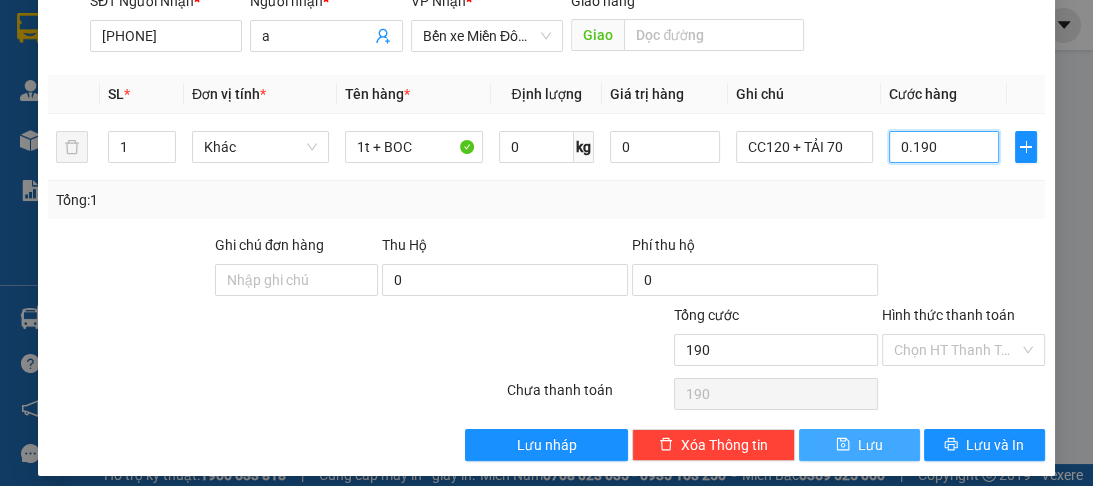 type on "0.190" 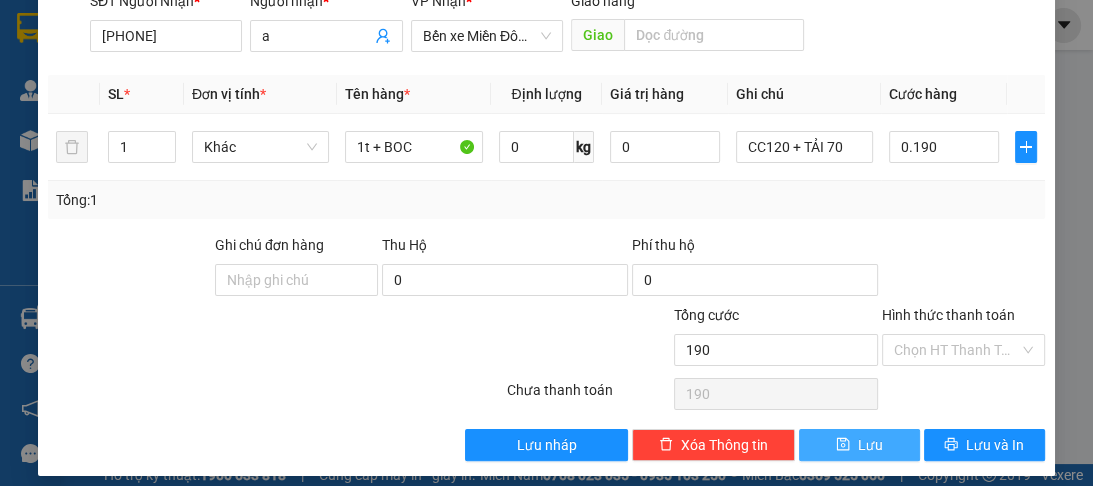 type on "190.000" 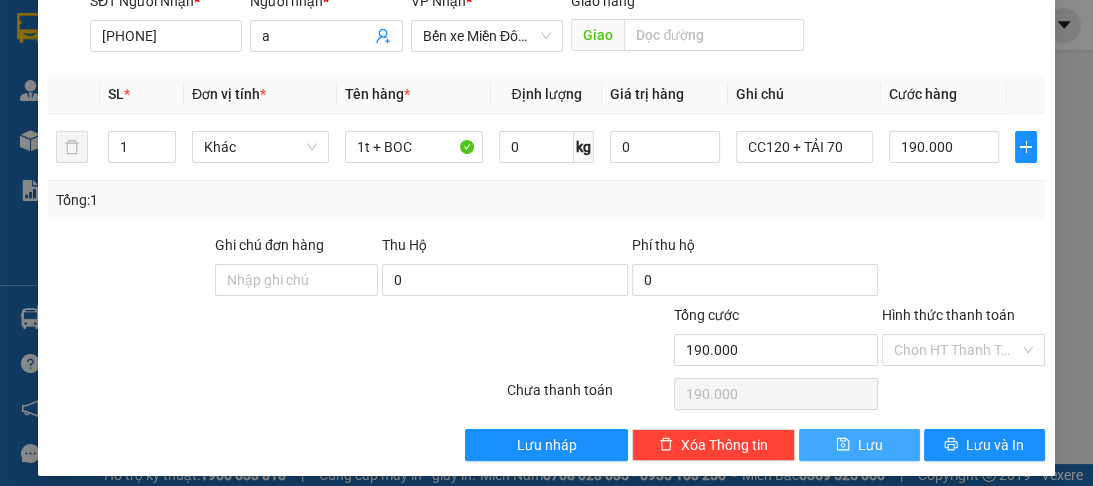 click on "Lưu" at bounding box center [859, 445] 